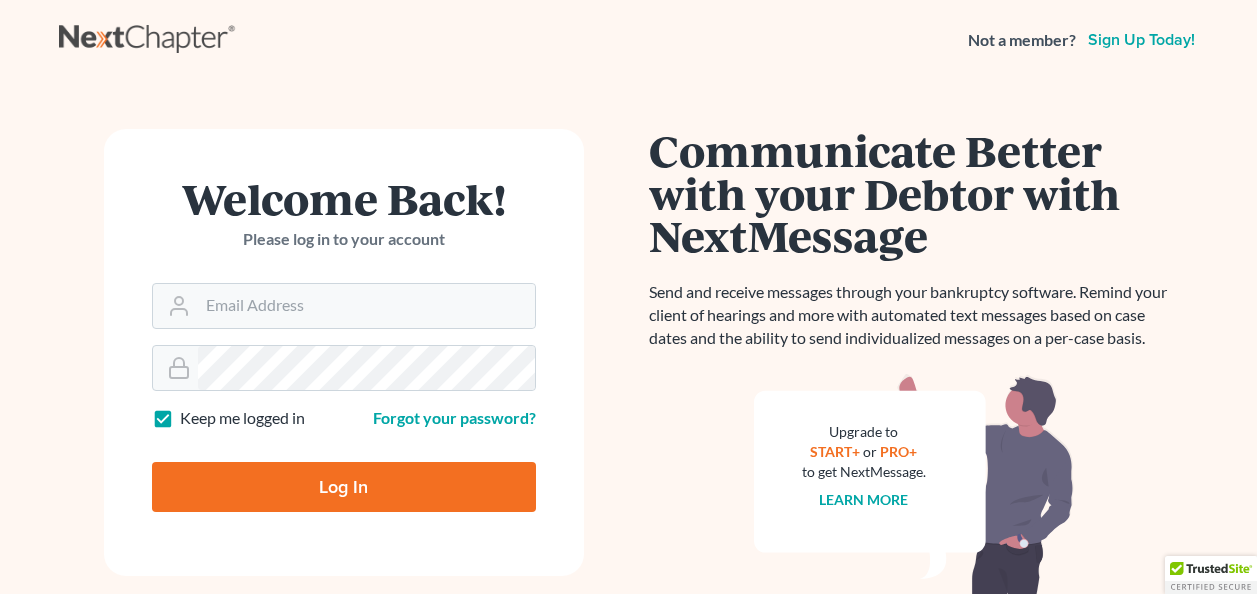 scroll, scrollTop: 0, scrollLeft: 0, axis: both 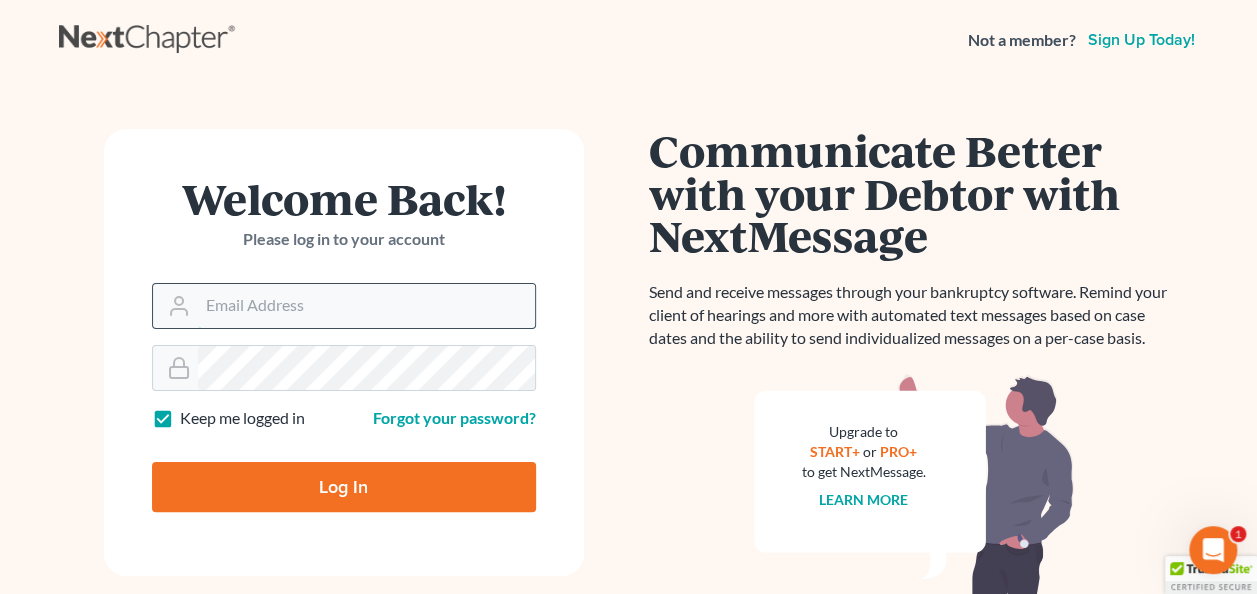 click on "Email Address" at bounding box center (366, 306) 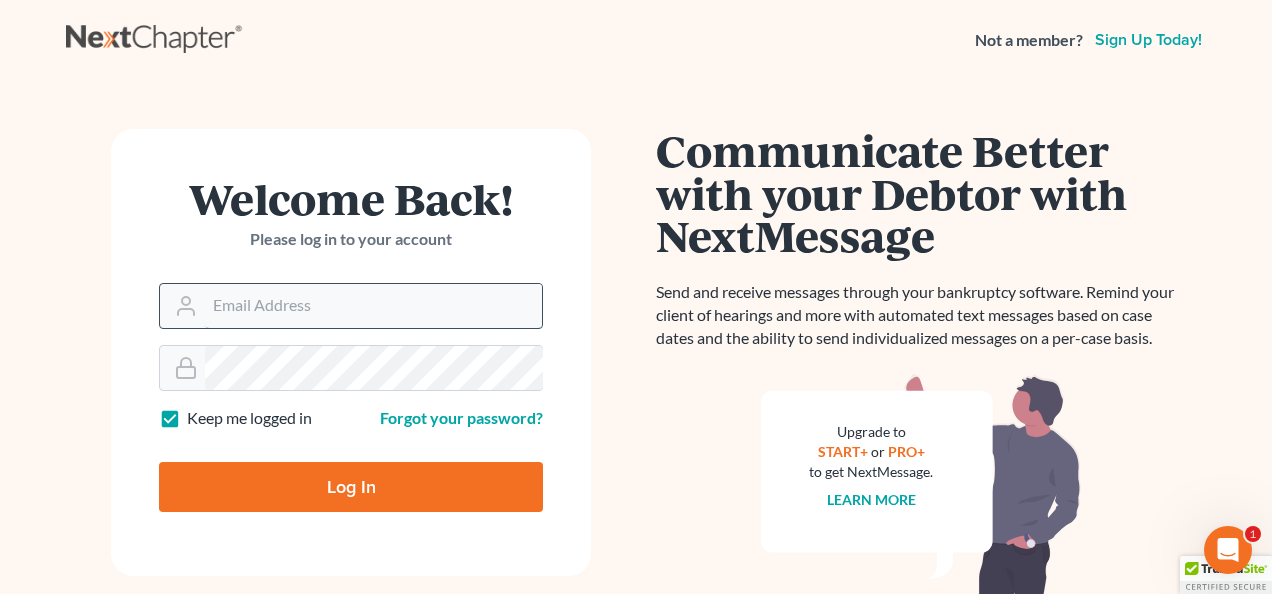 type on "[EMAIL]" 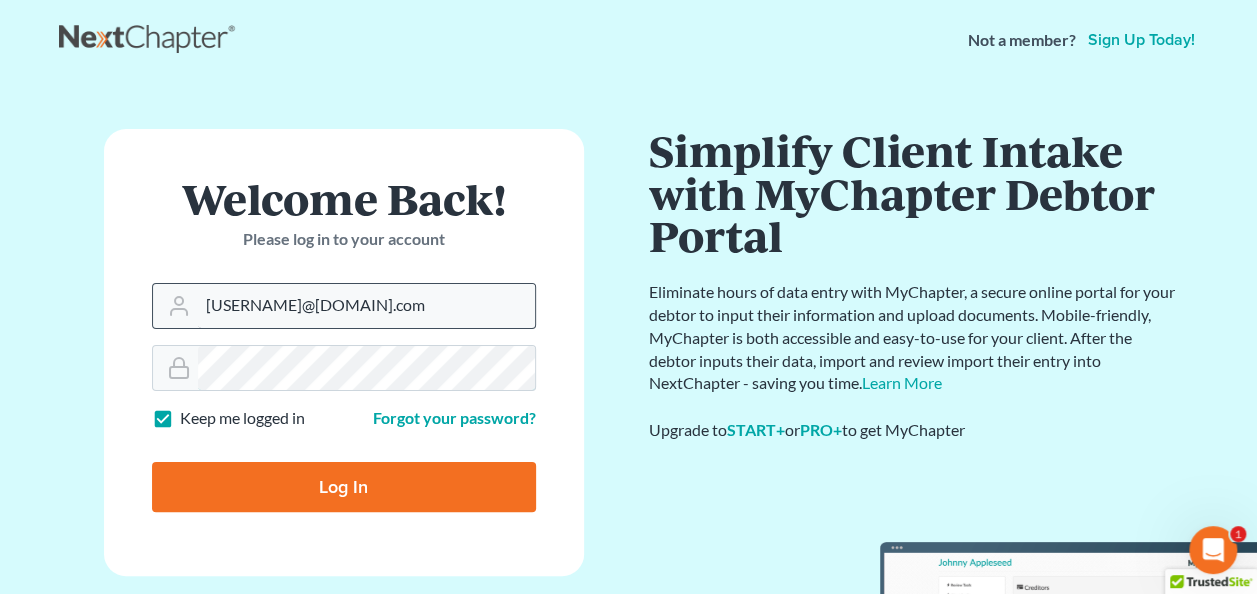 click on "Log In" at bounding box center (344, 487) 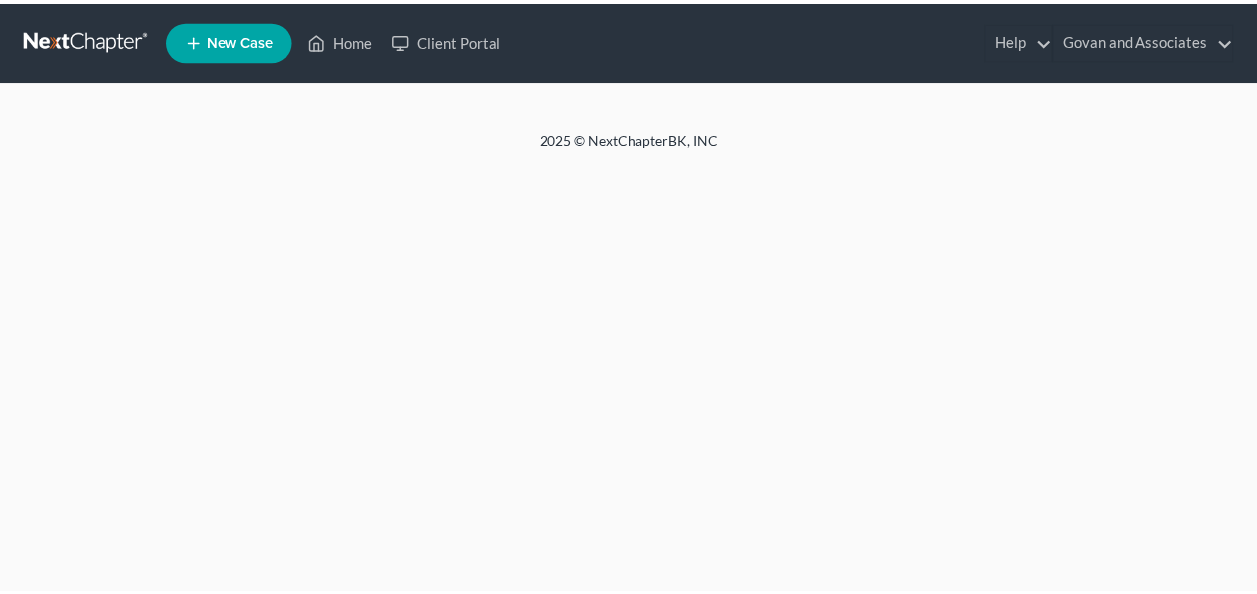 scroll, scrollTop: 0, scrollLeft: 0, axis: both 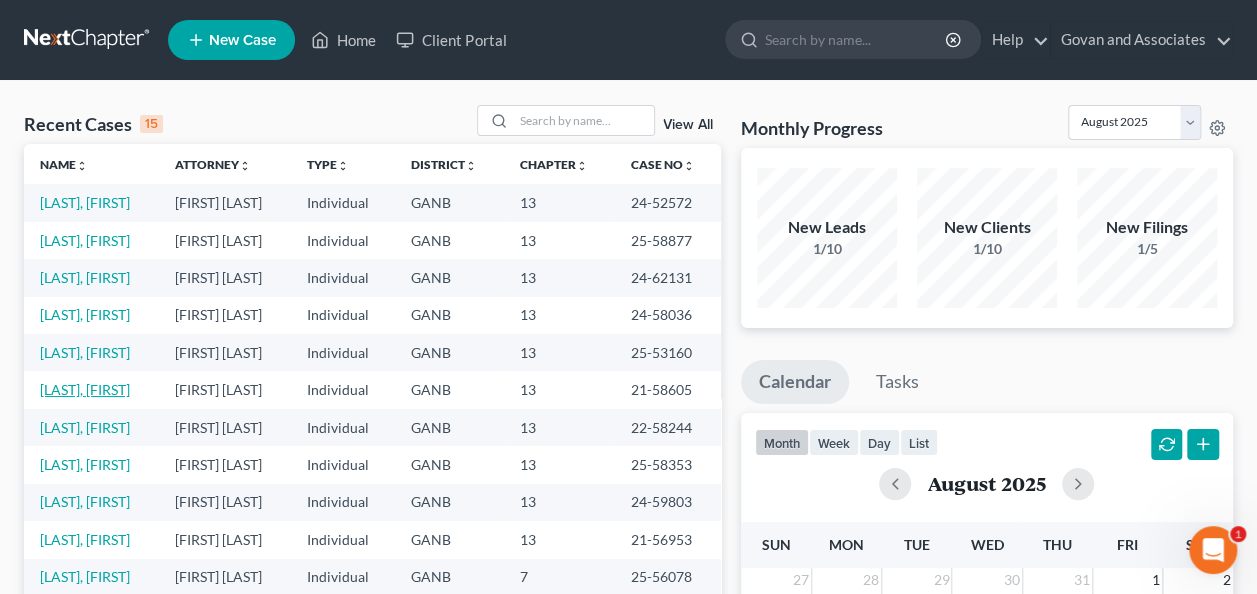 click on "[LAST], [FIRST]" at bounding box center [85, 389] 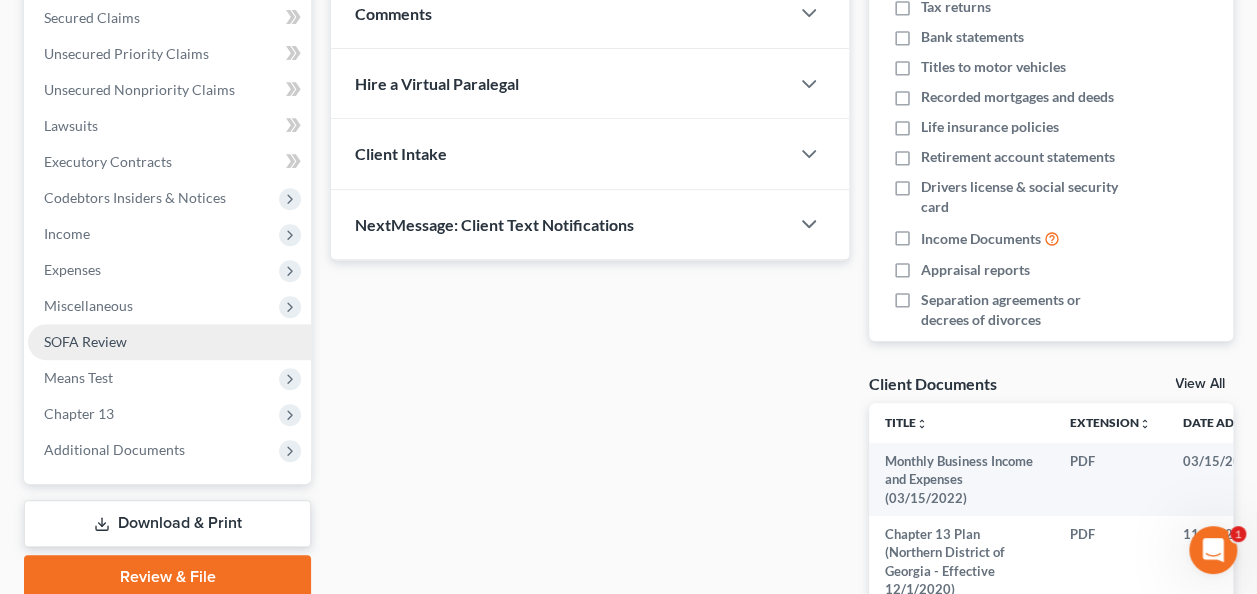 scroll, scrollTop: 500, scrollLeft: 0, axis: vertical 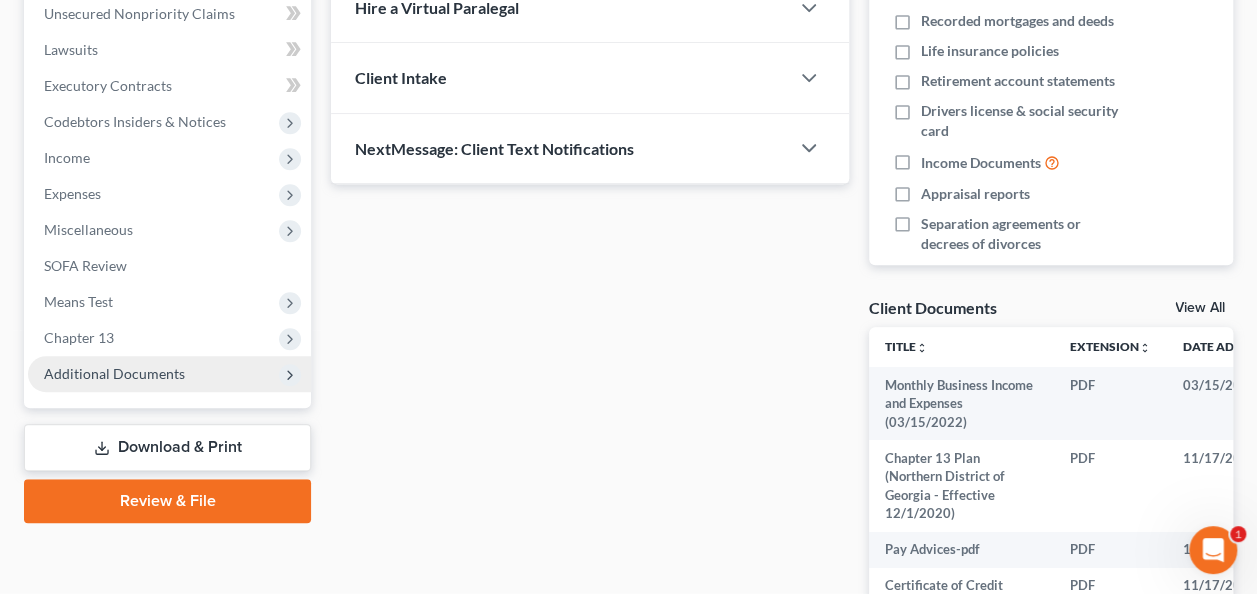click on "Additional Documents" at bounding box center (114, 373) 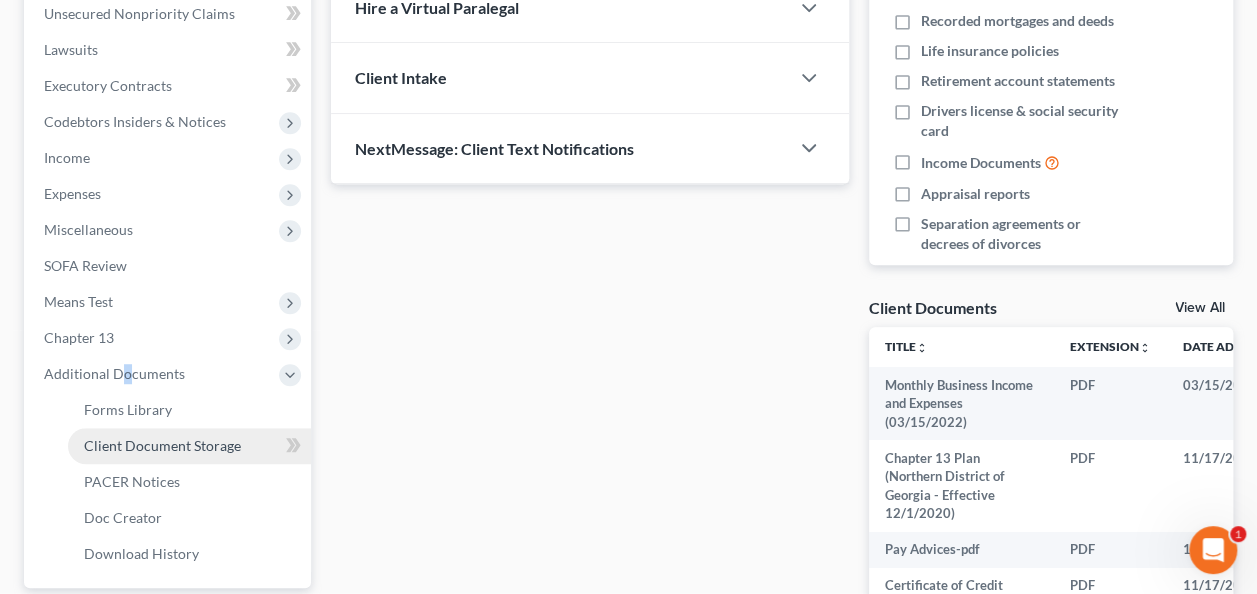 click on "Client Document Storage" at bounding box center [162, 445] 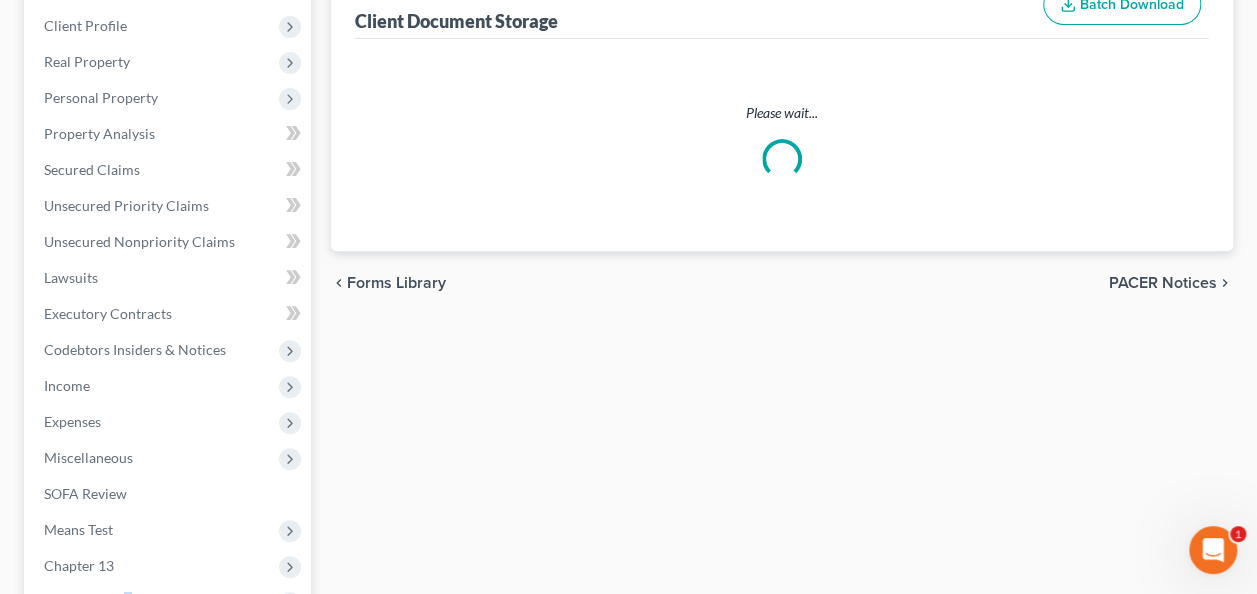 select on "5" 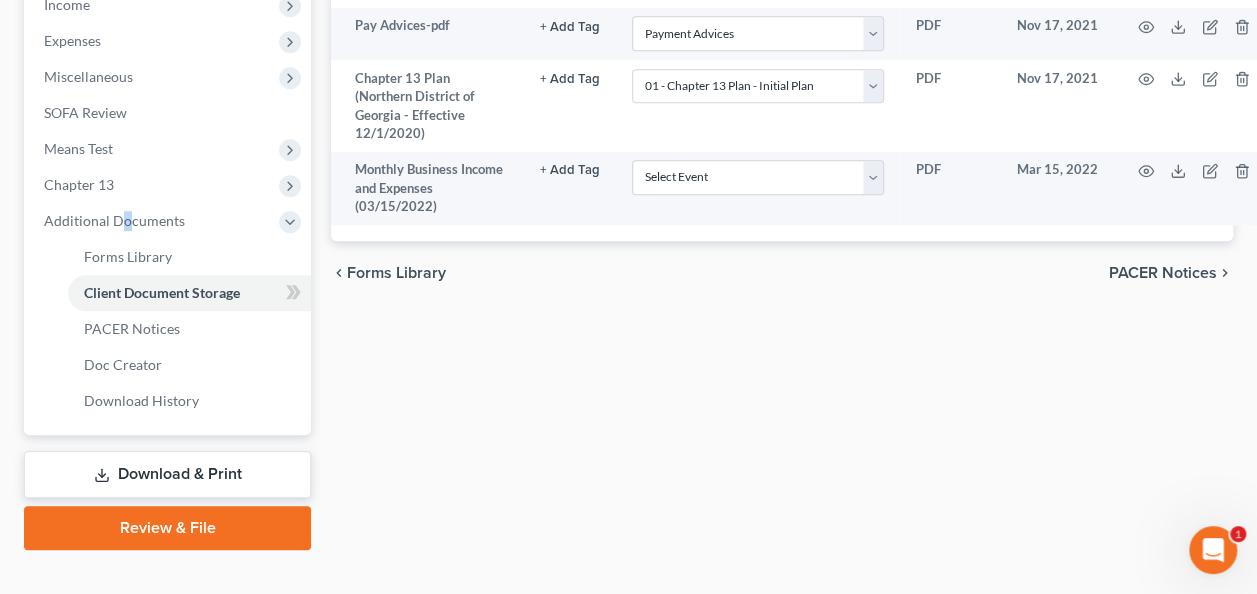 scroll, scrollTop: 682, scrollLeft: 0, axis: vertical 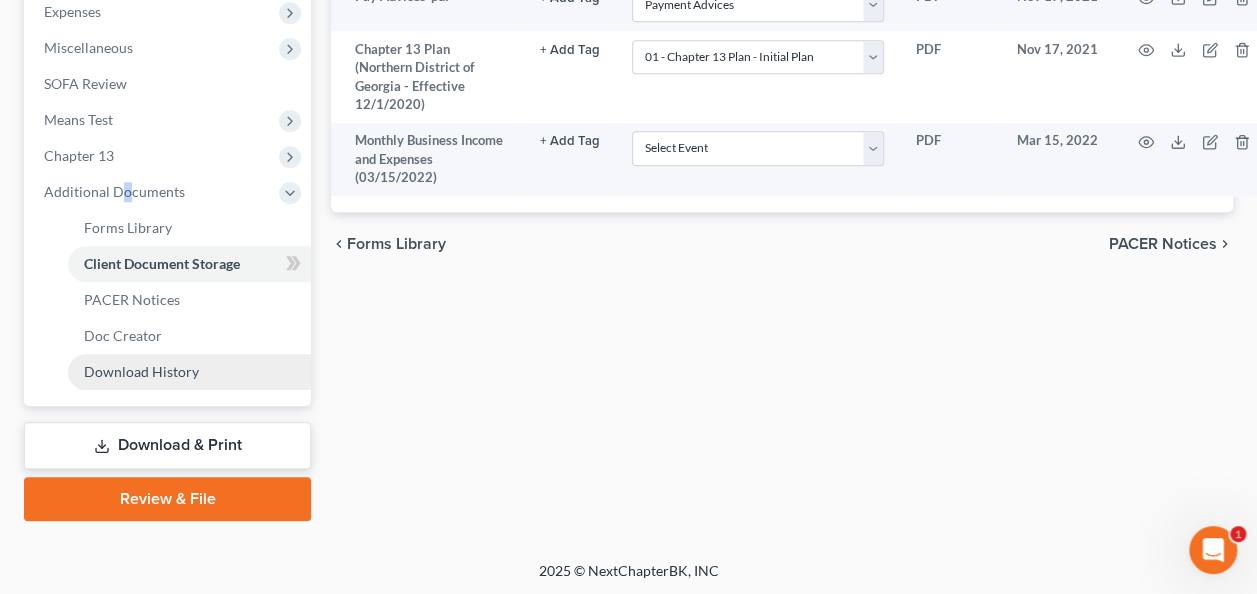 click on "Download History" at bounding box center [141, 371] 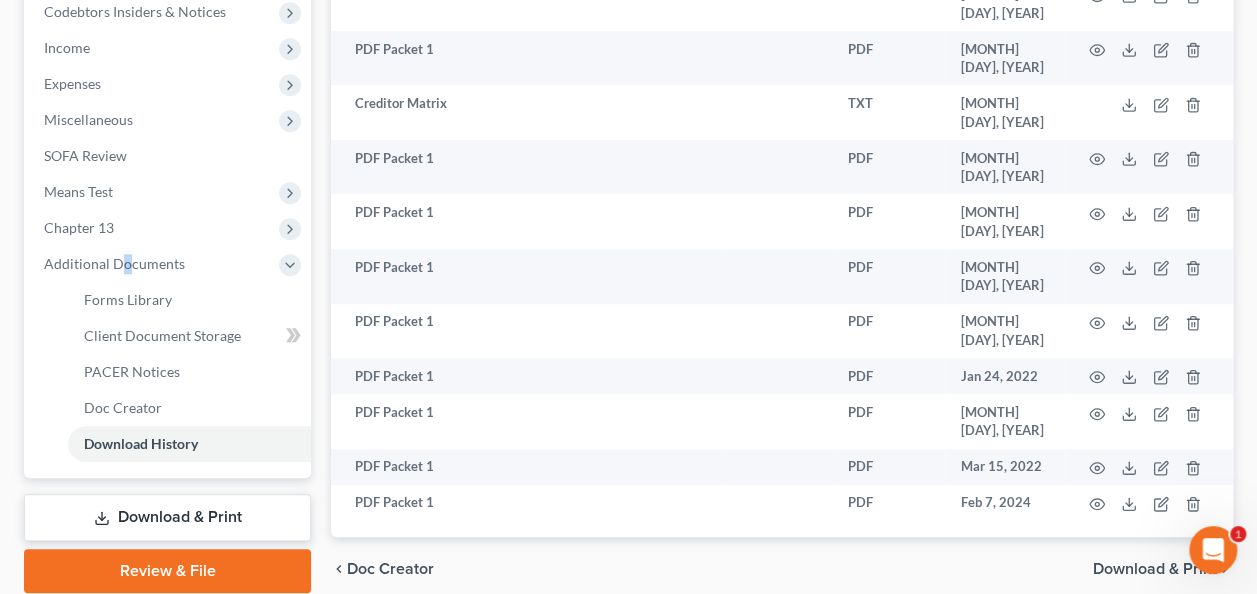 scroll, scrollTop: 382, scrollLeft: 0, axis: vertical 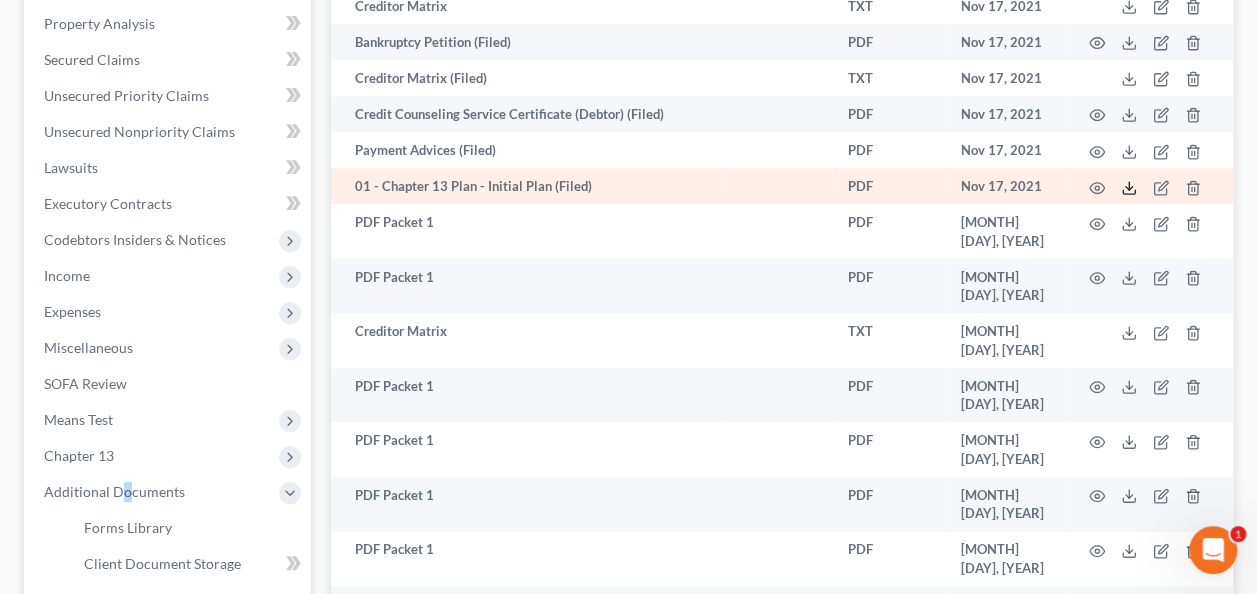 click 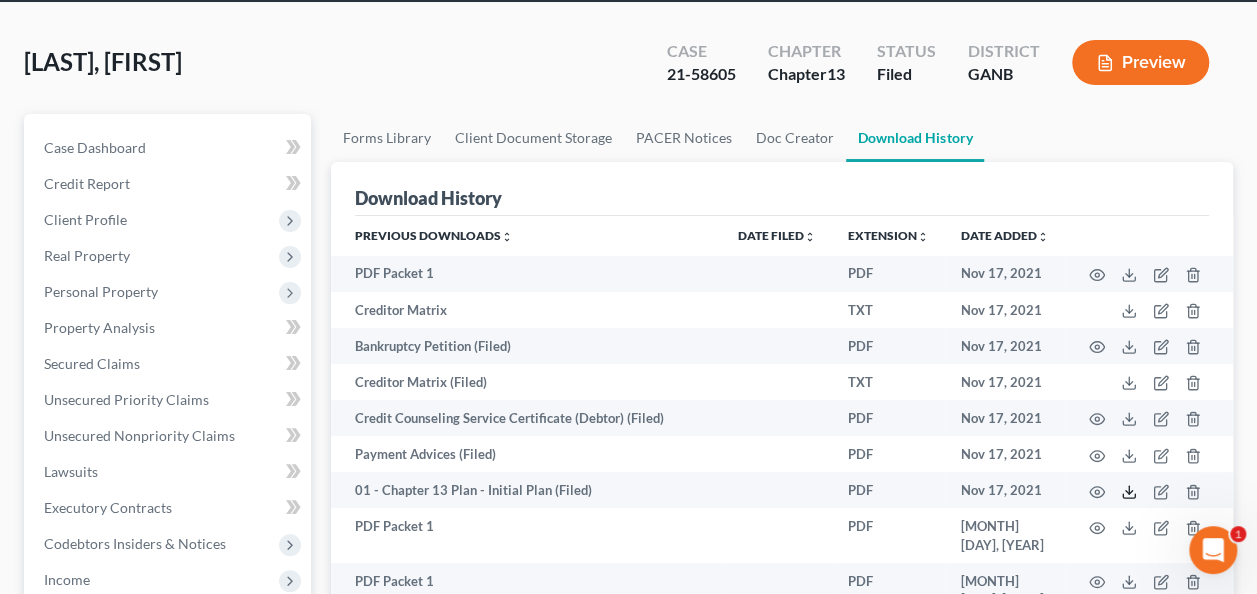 scroll, scrollTop: 0, scrollLeft: 0, axis: both 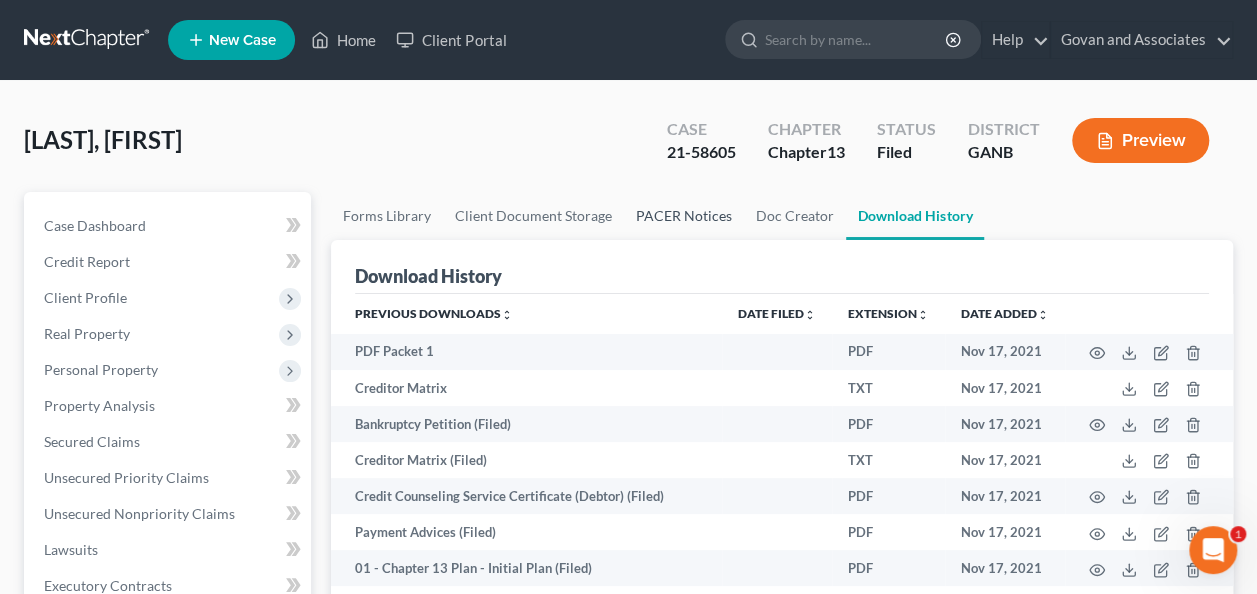 click on "PACER Notices" at bounding box center (684, 216) 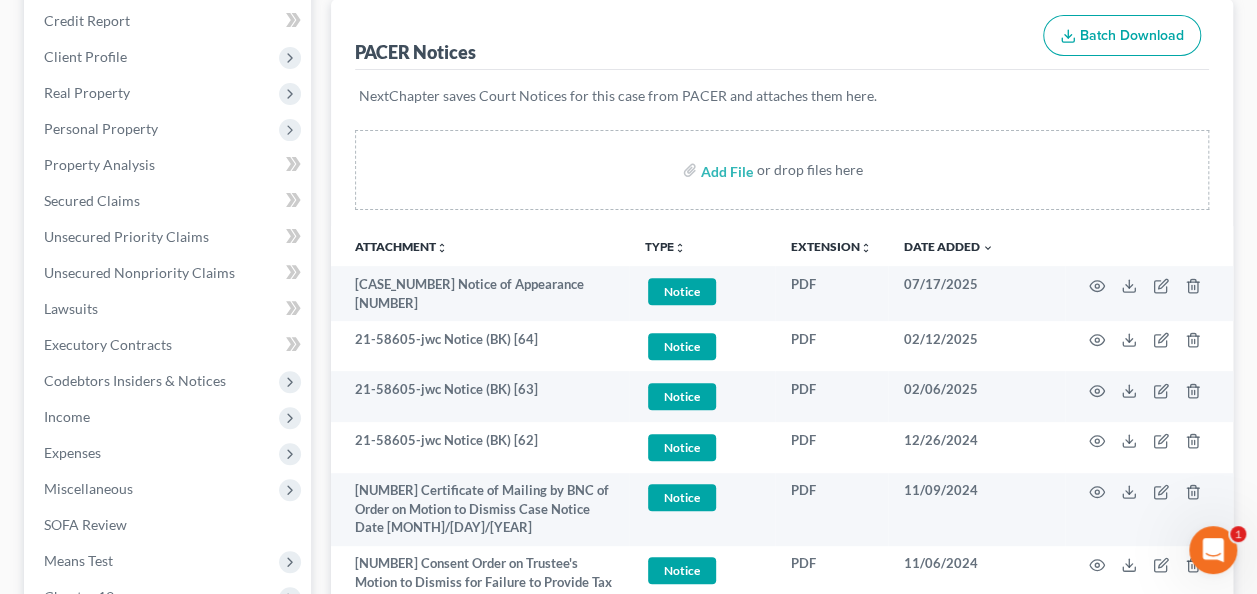 scroll, scrollTop: 300, scrollLeft: 0, axis: vertical 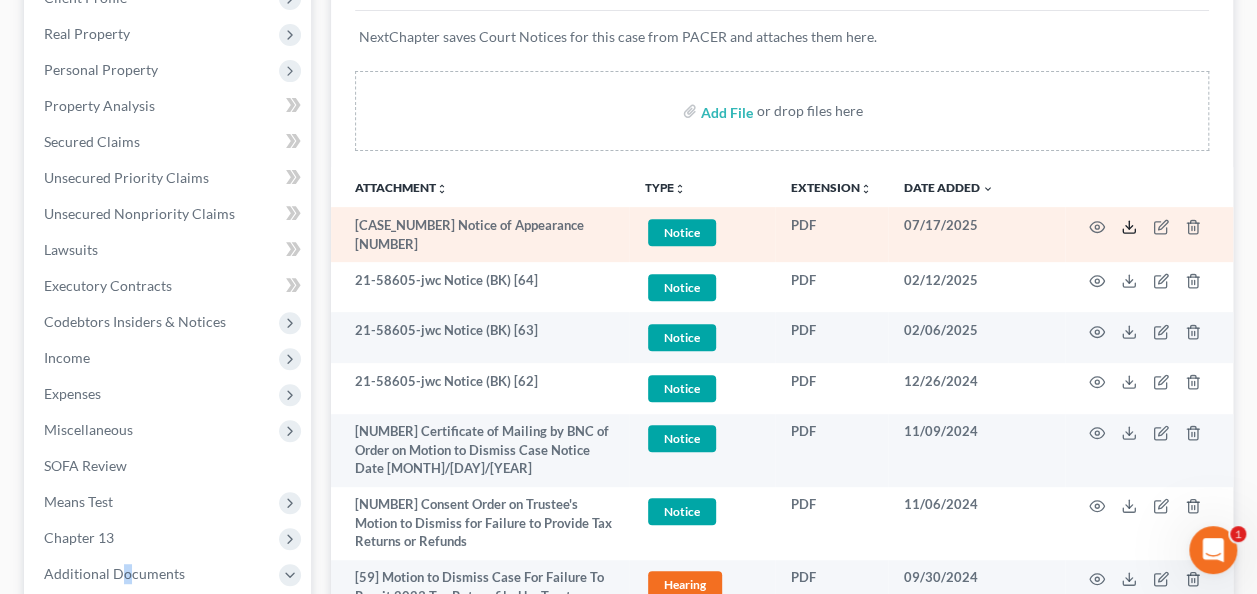 click 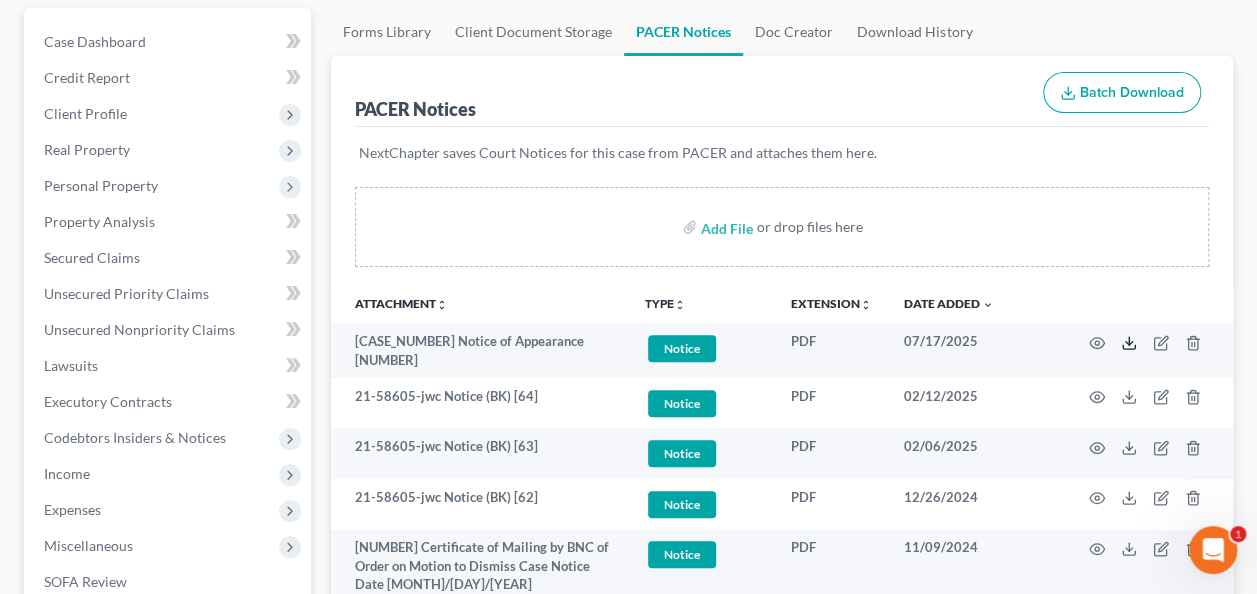 scroll, scrollTop: 0, scrollLeft: 0, axis: both 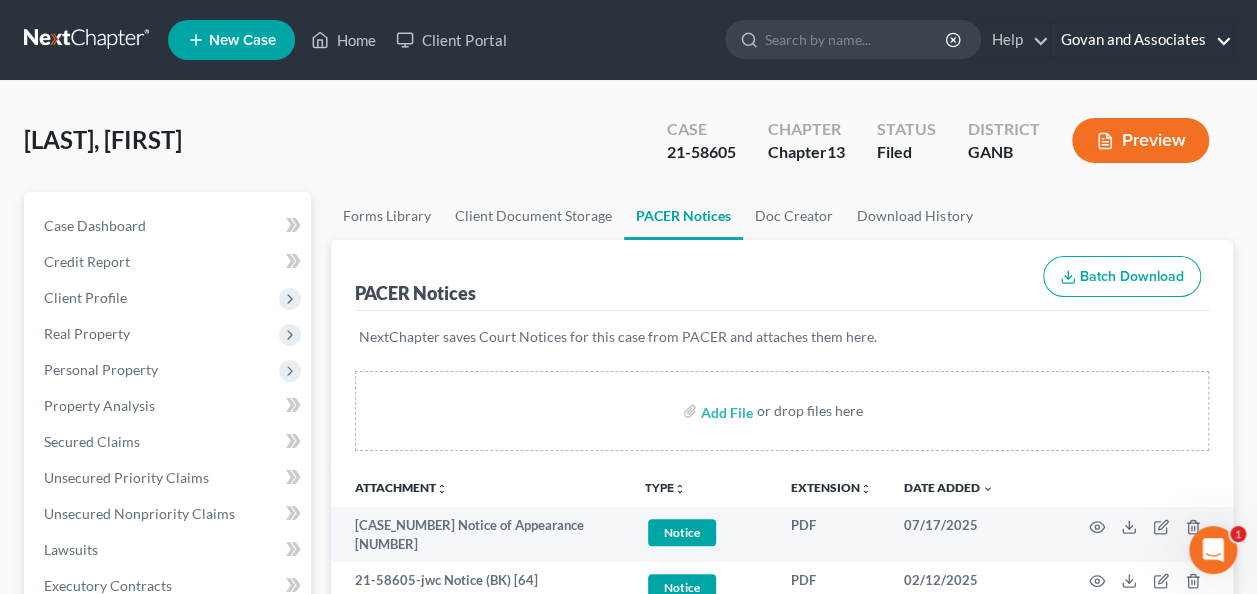 click on "Govan and Associates" at bounding box center [1141, 40] 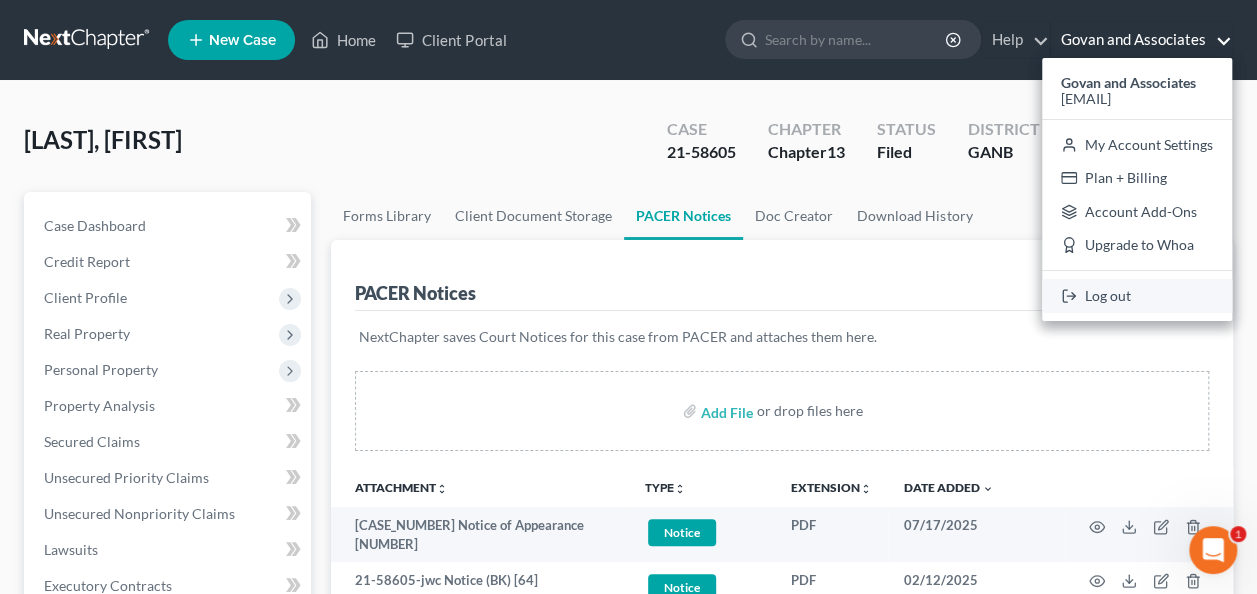 click on "Log out" at bounding box center (1137, 296) 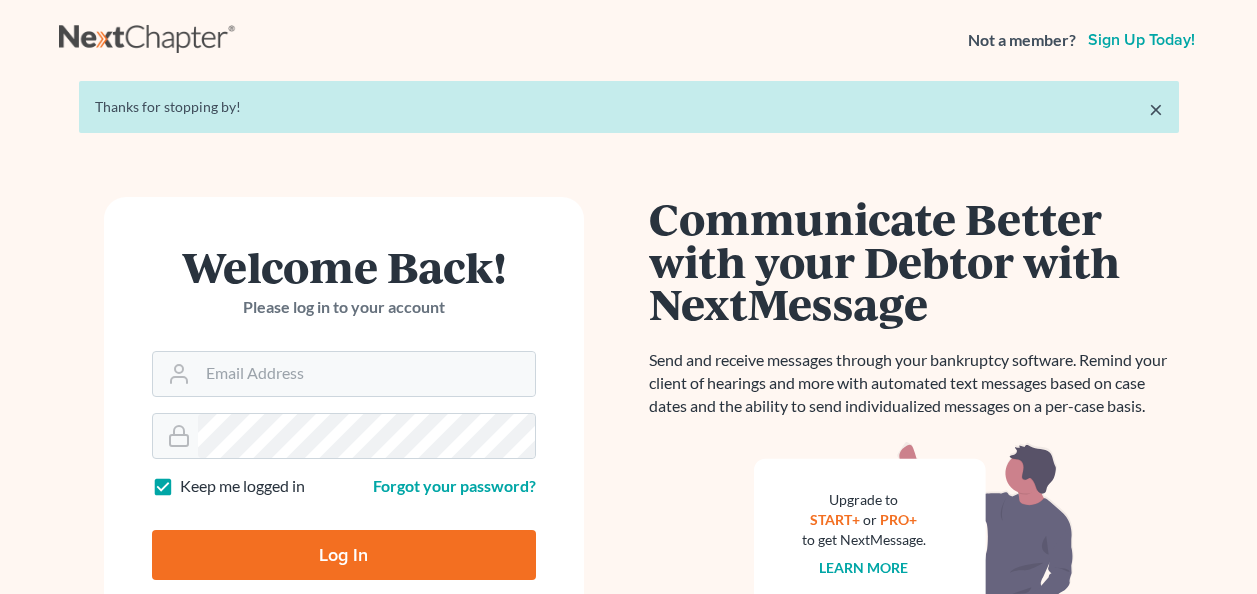 scroll, scrollTop: 0, scrollLeft: 0, axis: both 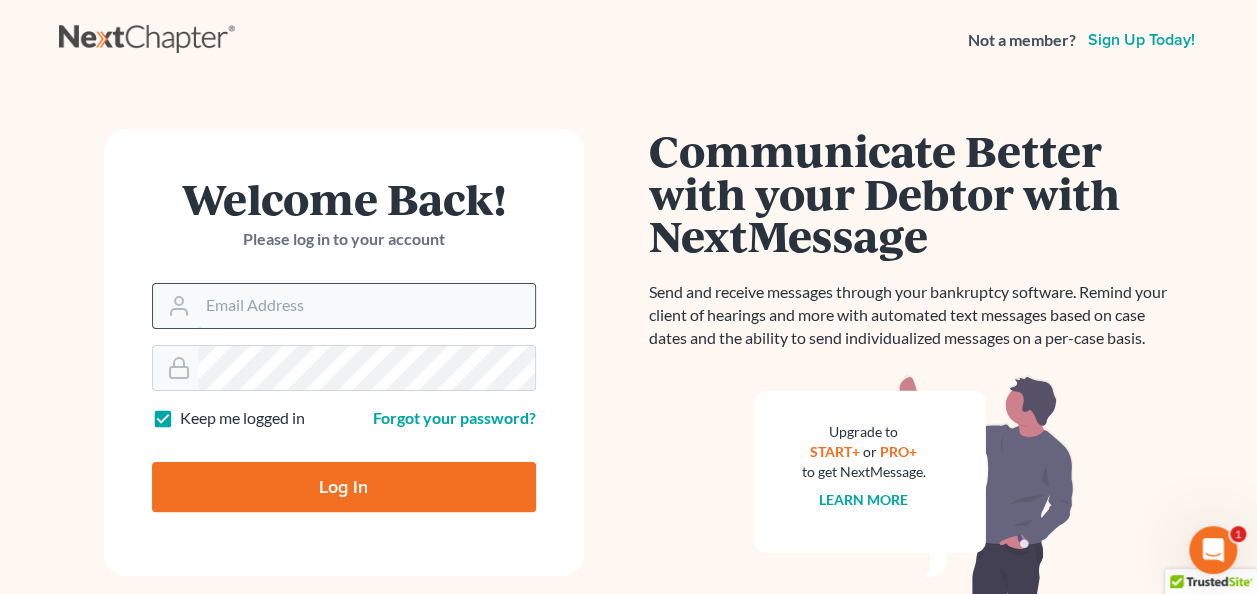click on "Email Address" at bounding box center [366, 306] 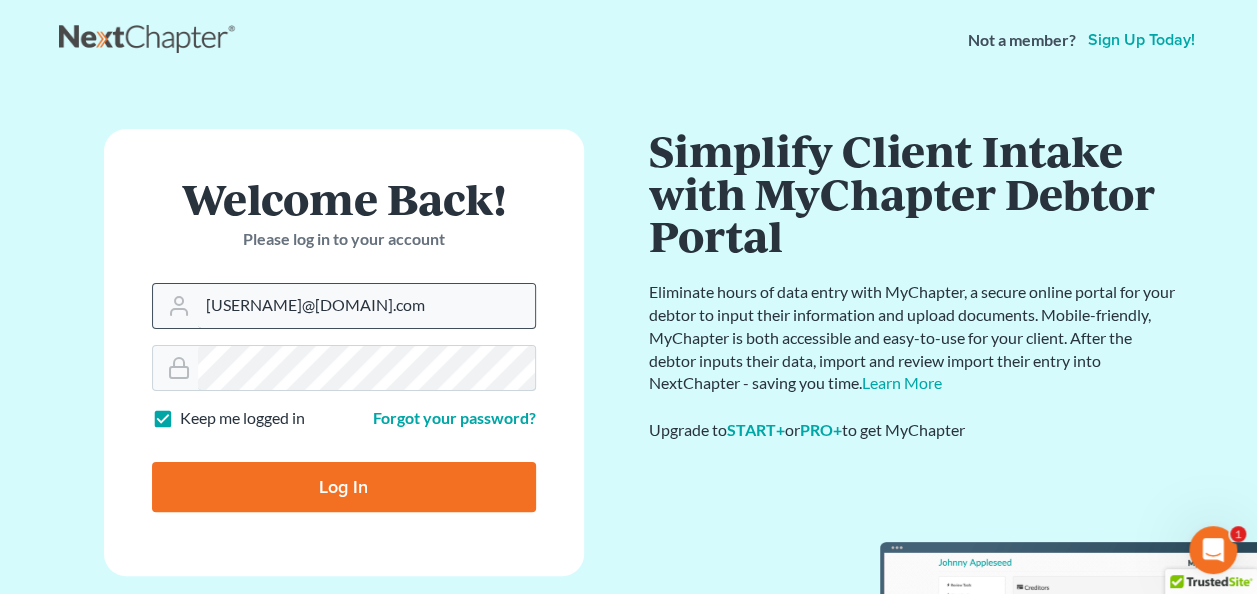 click on "Log In" at bounding box center [344, 487] 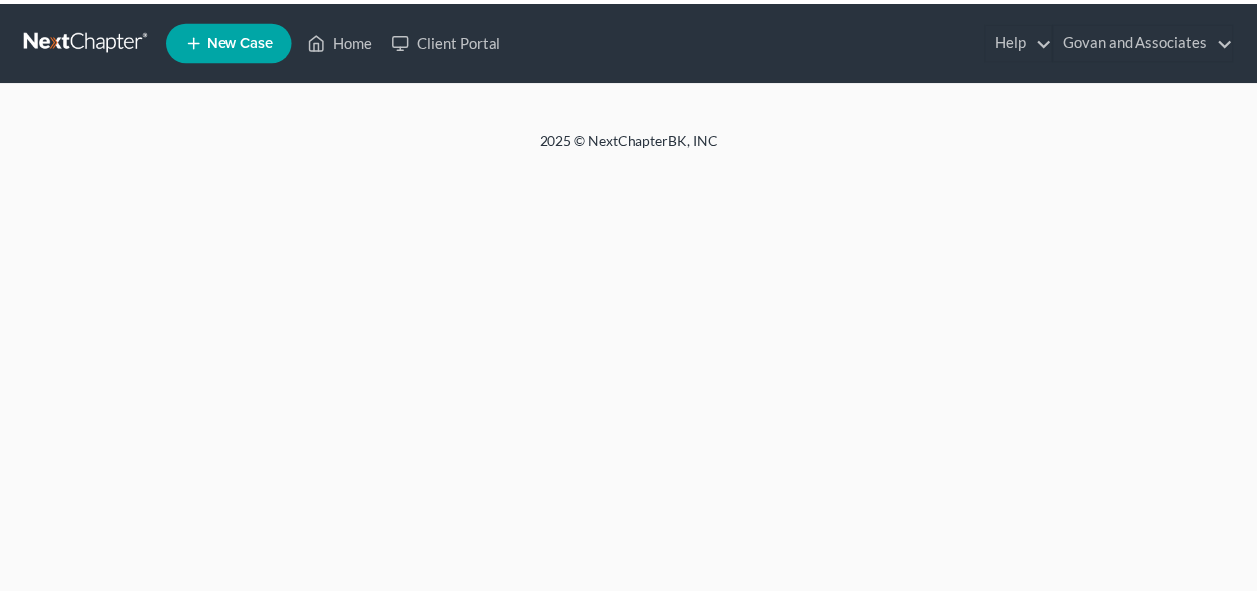 scroll, scrollTop: 0, scrollLeft: 0, axis: both 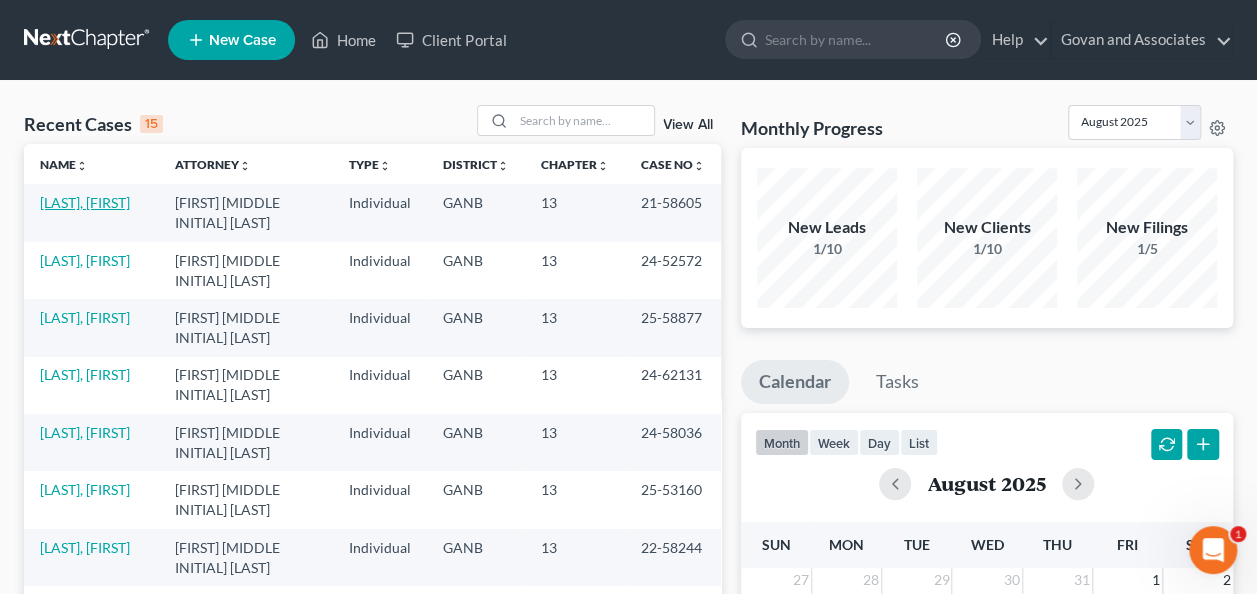 click on "[LAST], [FIRST]" at bounding box center (85, 202) 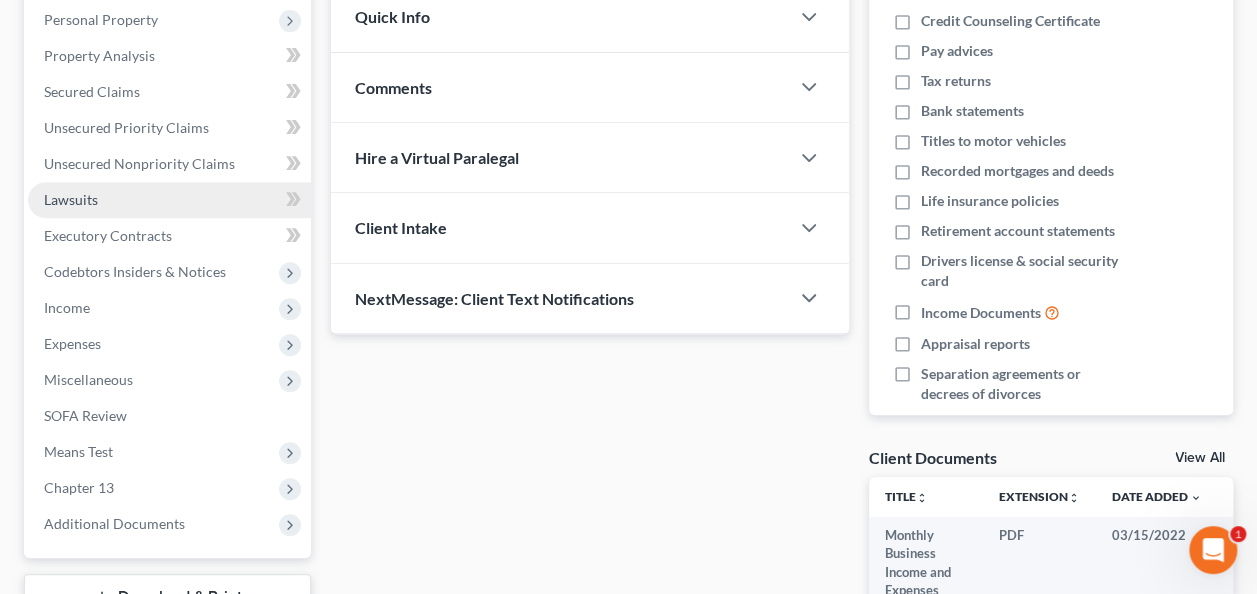 scroll, scrollTop: 400, scrollLeft: 0, axis: vertical 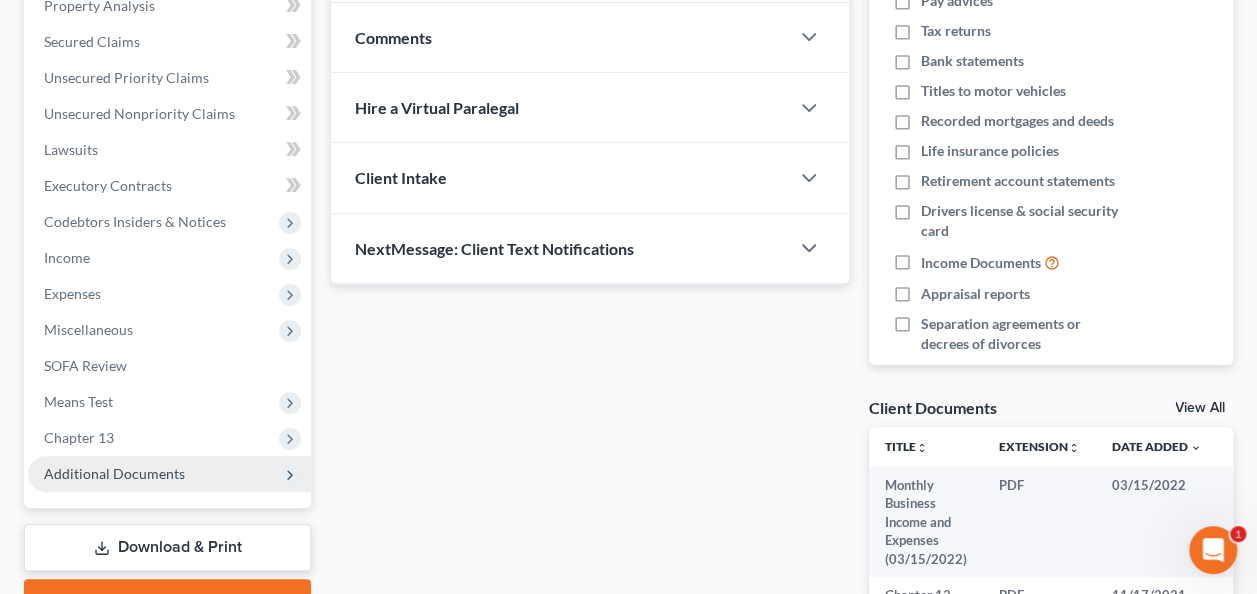 click on "Additional Documents" at bounding box center [114, 473] 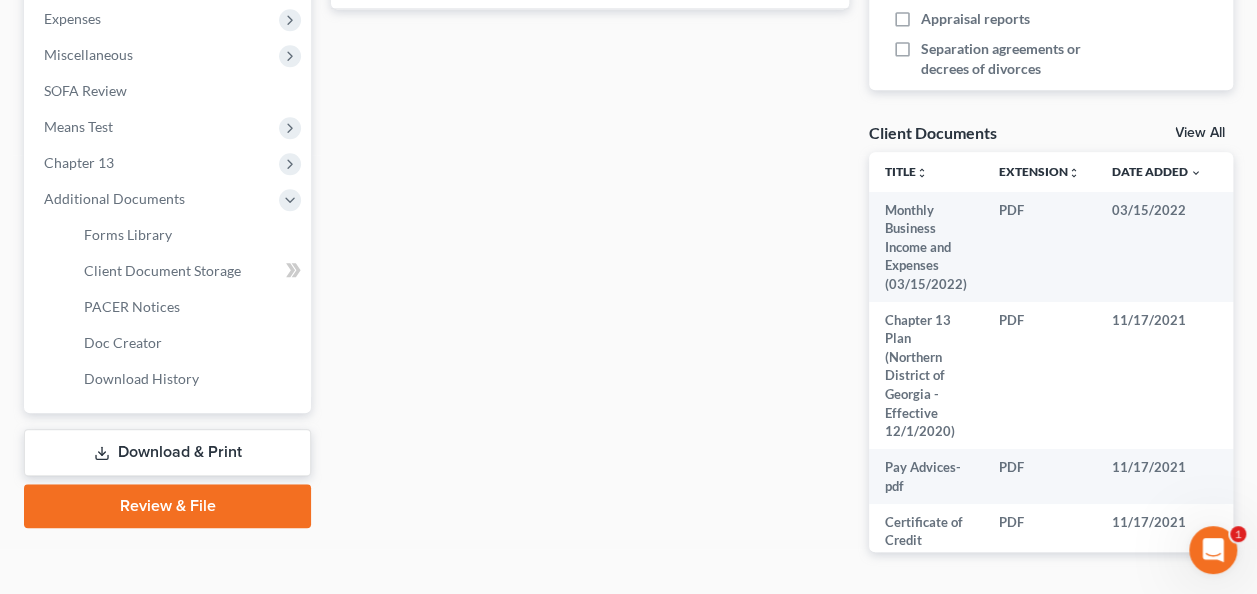 scroll, scrollTop: 700, scrollLeft: 0, axis: vertical 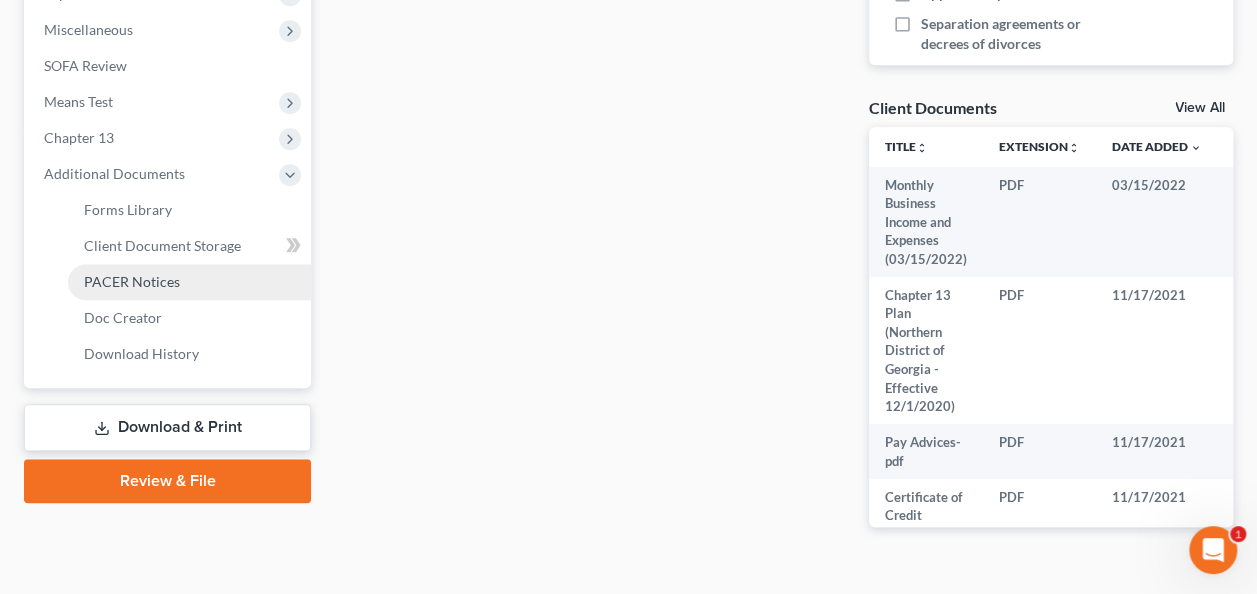click on "PACER Notices" at bounding box center (132, 281) 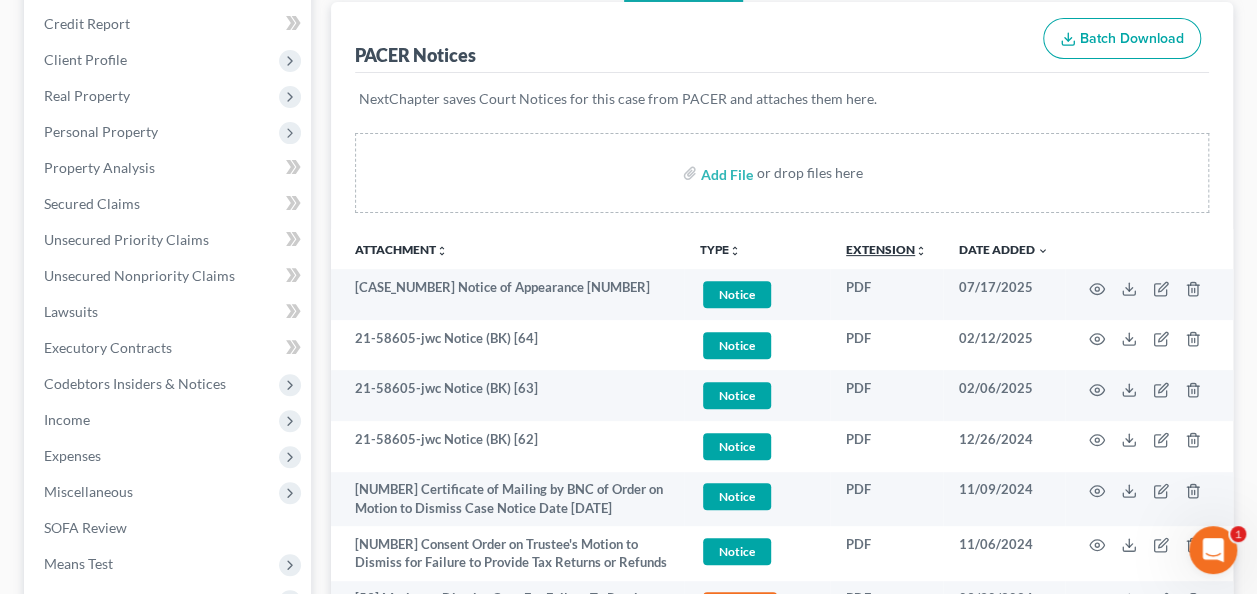 scroll, scrollTop: 300, scrollLeft: 0, axis: vertical 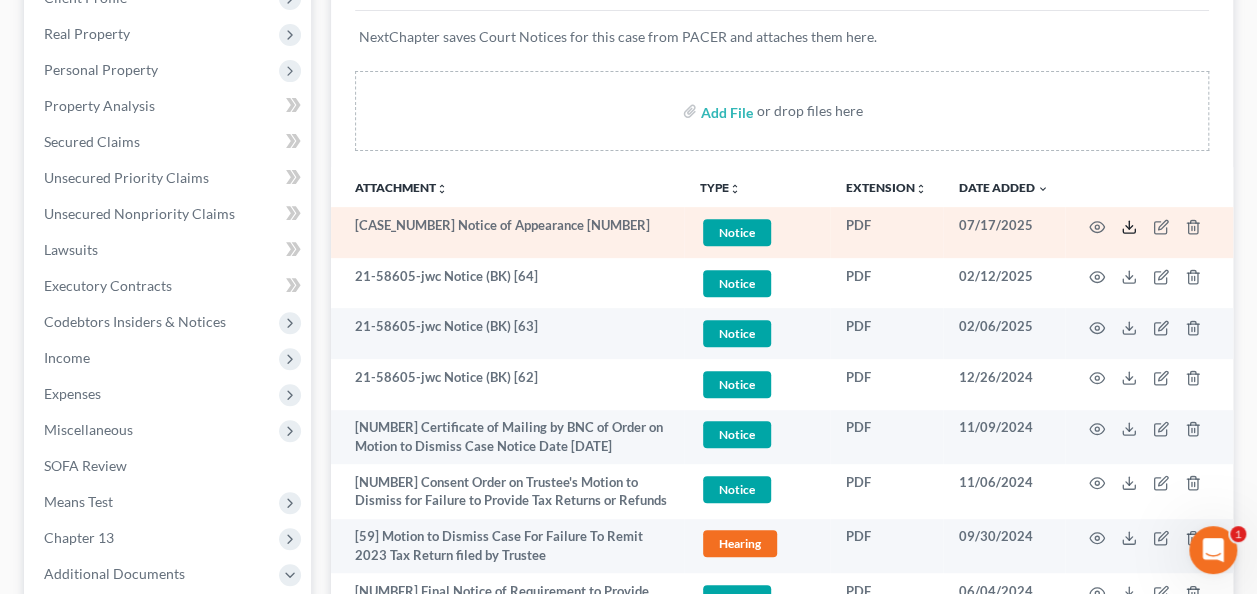 click 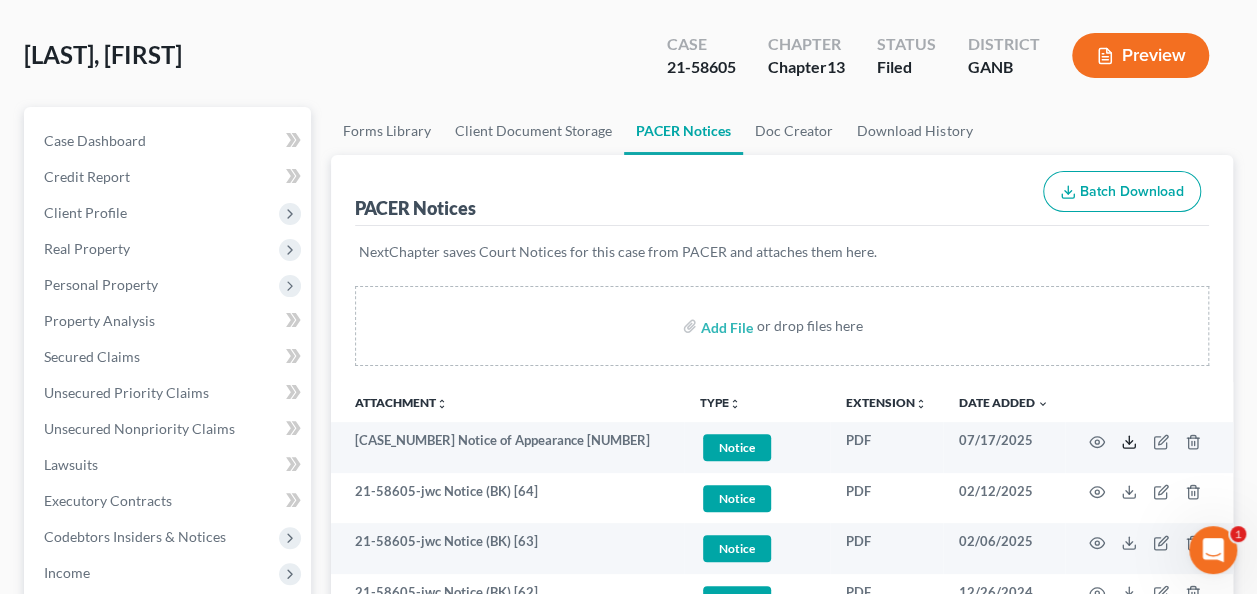 scroll, scrollTop: 0, scrollLeft: 0, axis: both 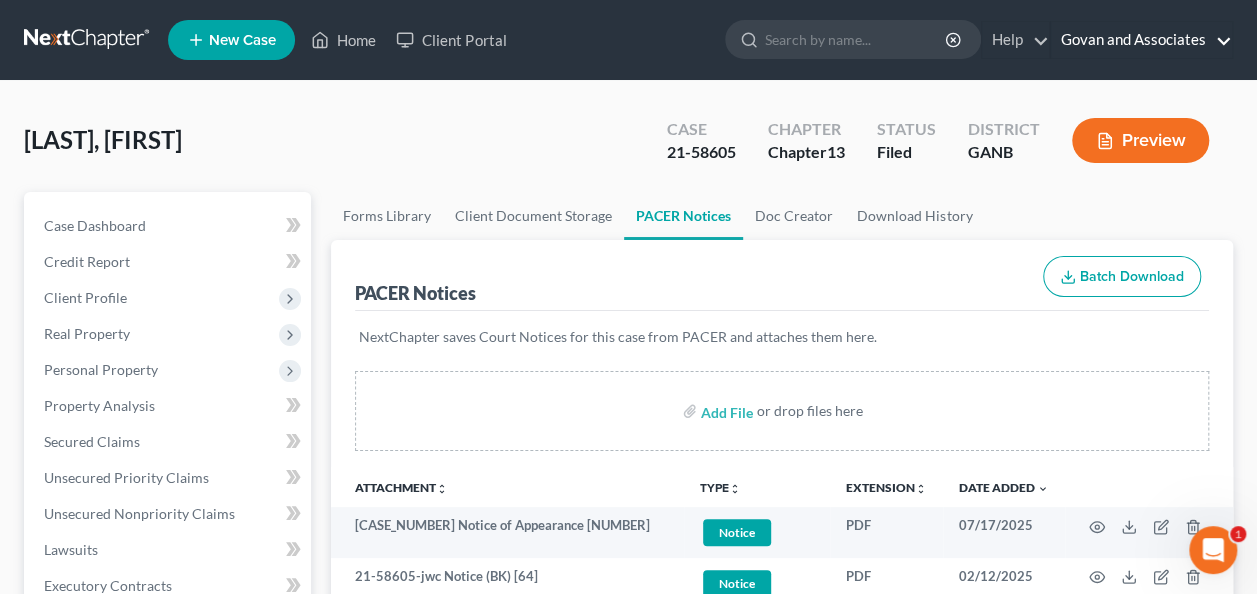 click on "Govan and Associates" at bounding box center [1141, 40] 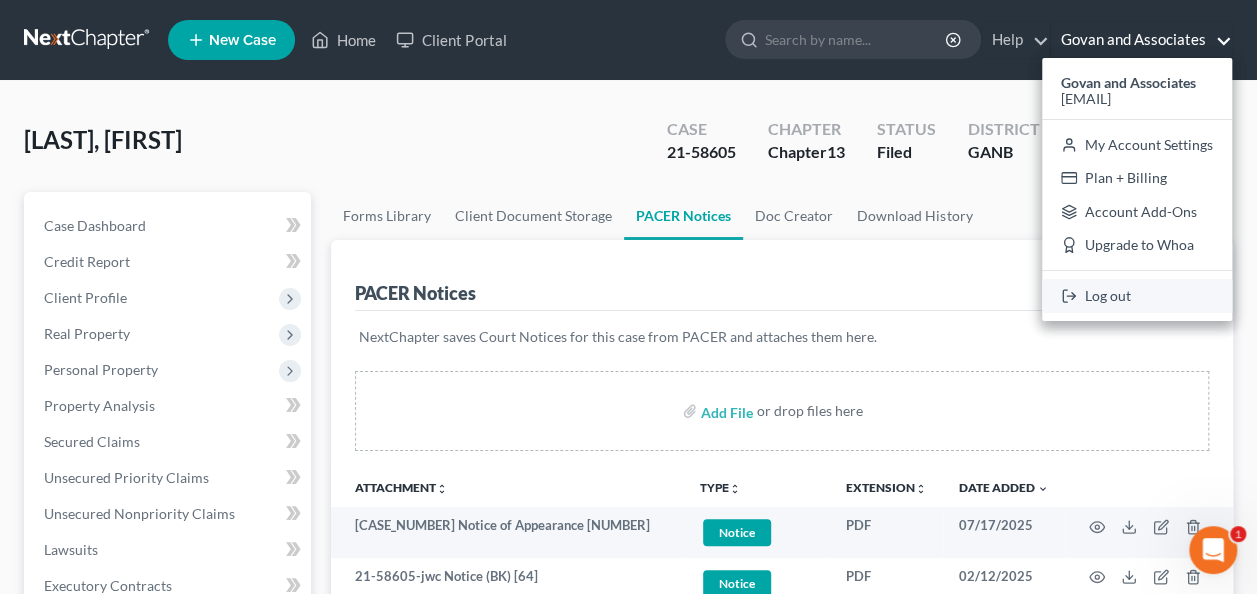 click on "Log out" at bounding box center [1137, 296] 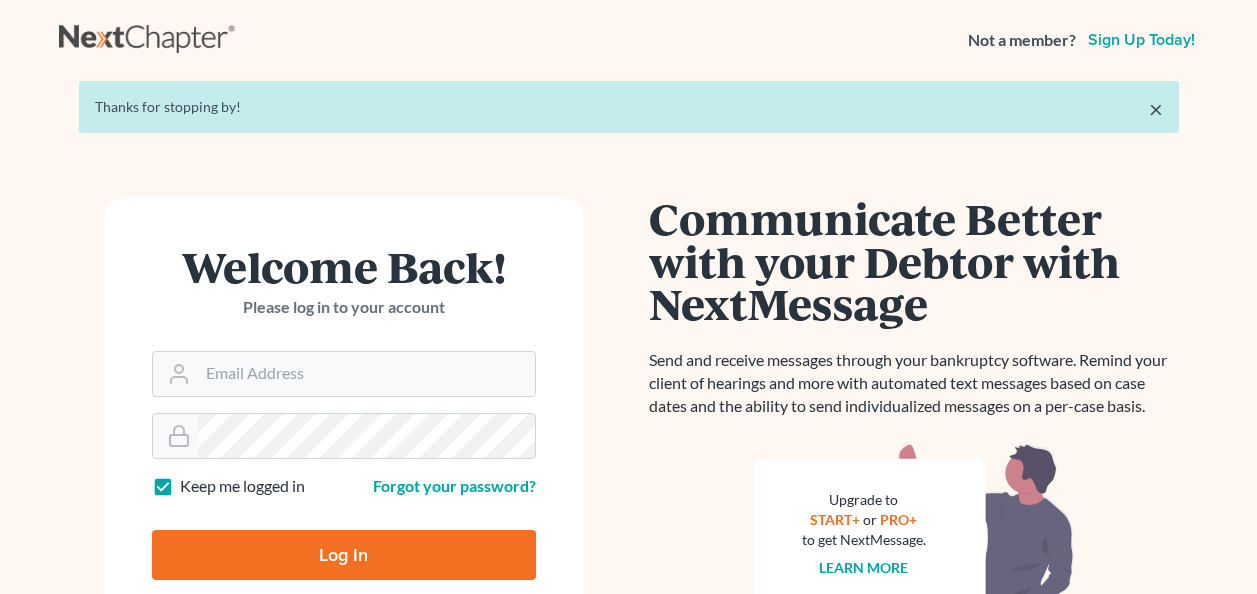 scroll, scrollTop: 0, scrollLeft: 0, axis: both 